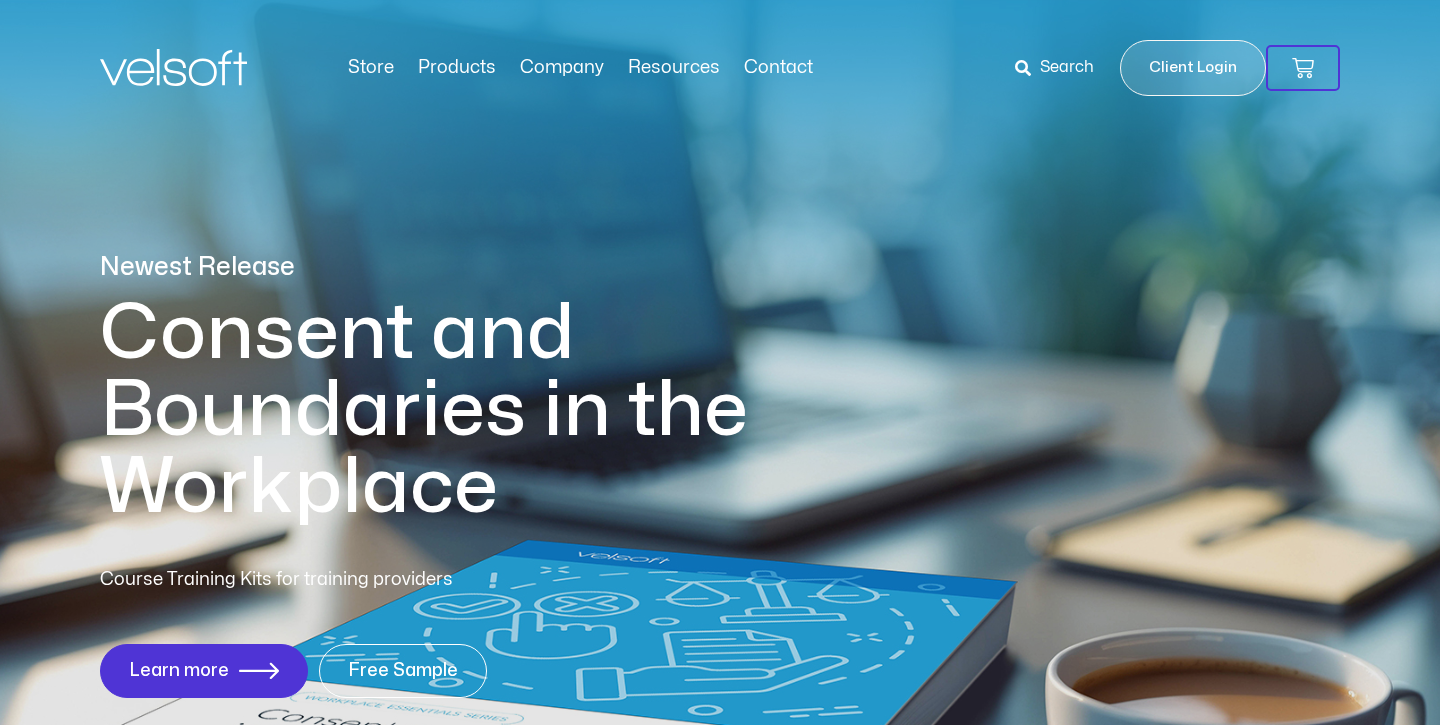 scroll, scrollTop: 0, scrollLeft: 0, axis: both 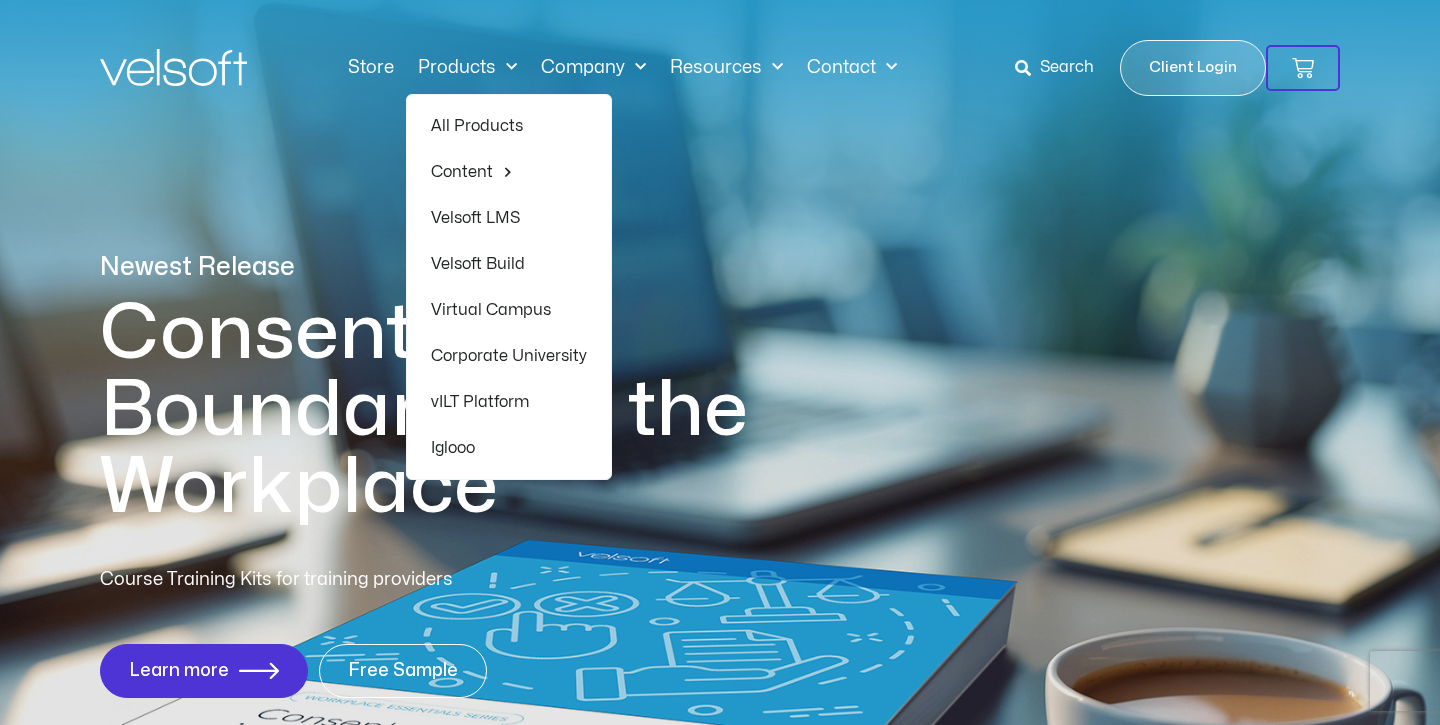 click on "Products" 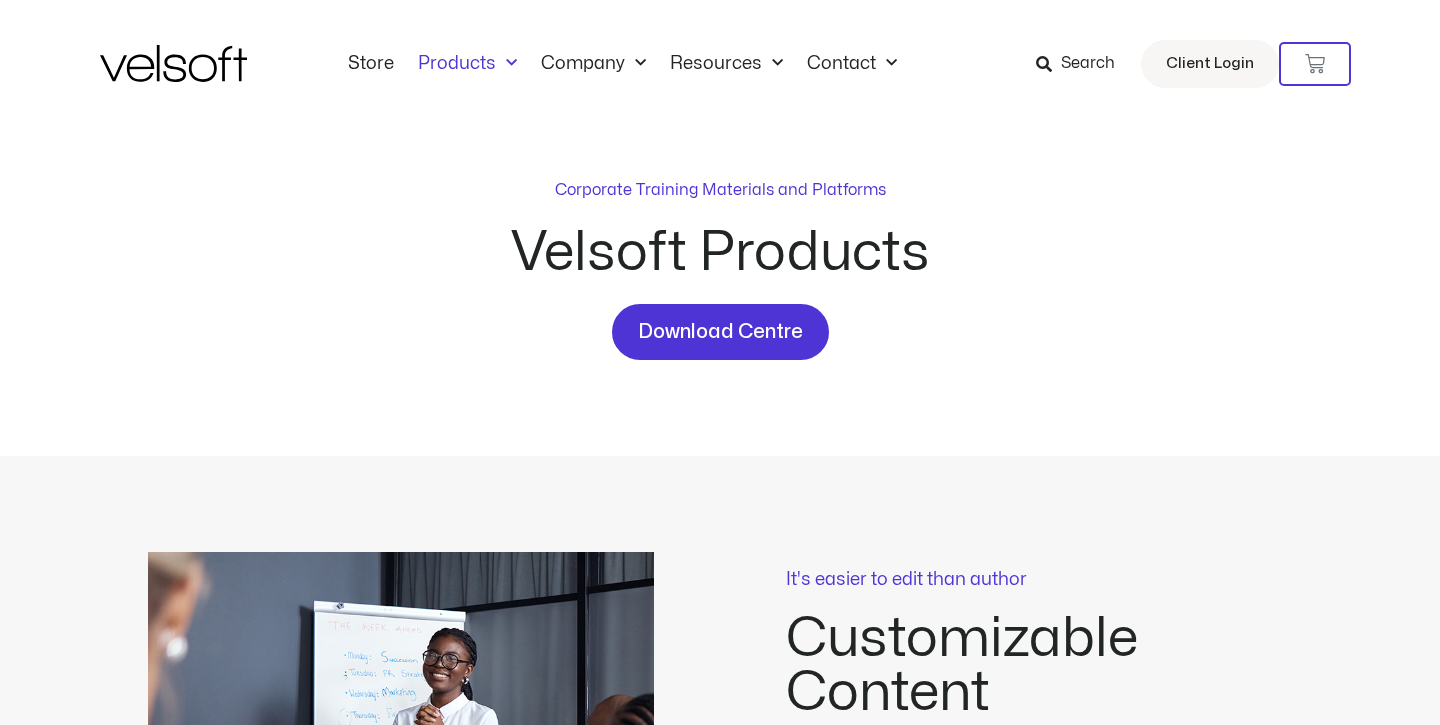 scroll, scrollTop: 0, scrollLeft: 0, axis: both 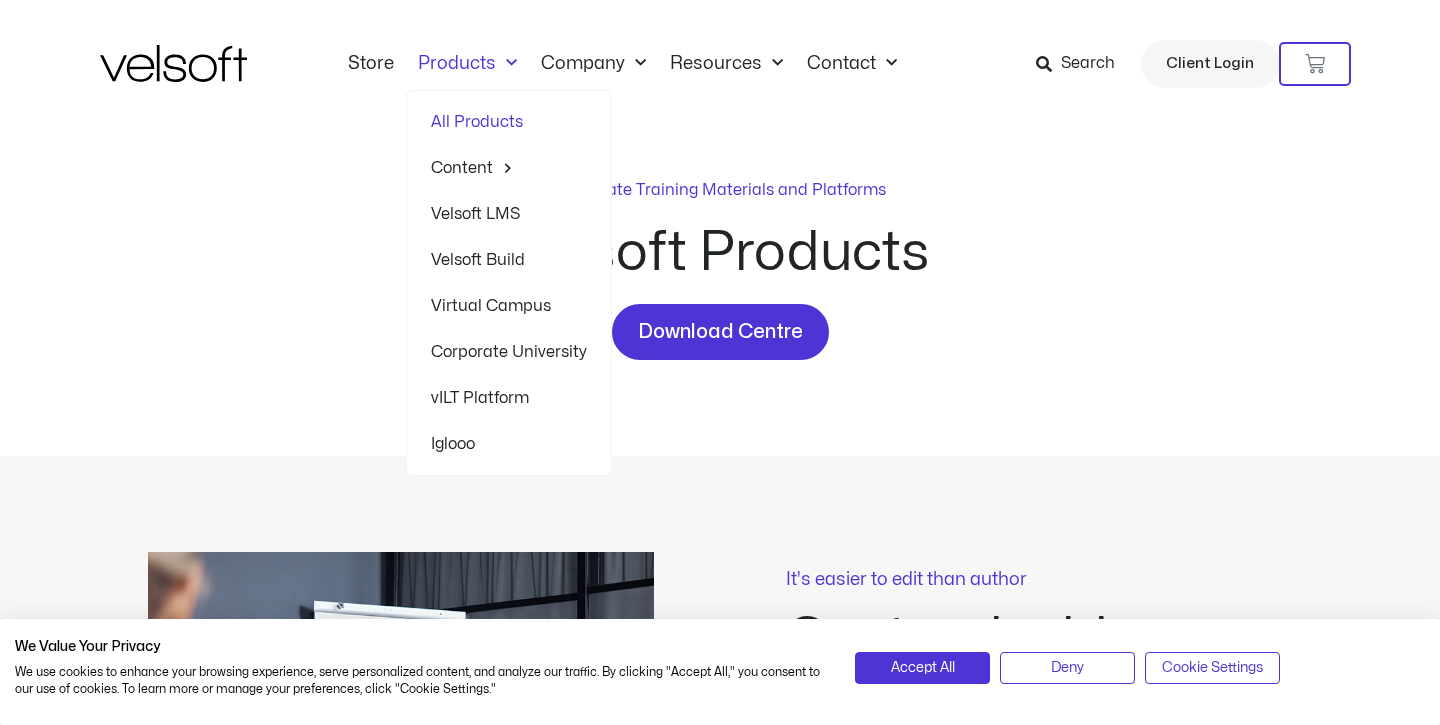 click on "Content" 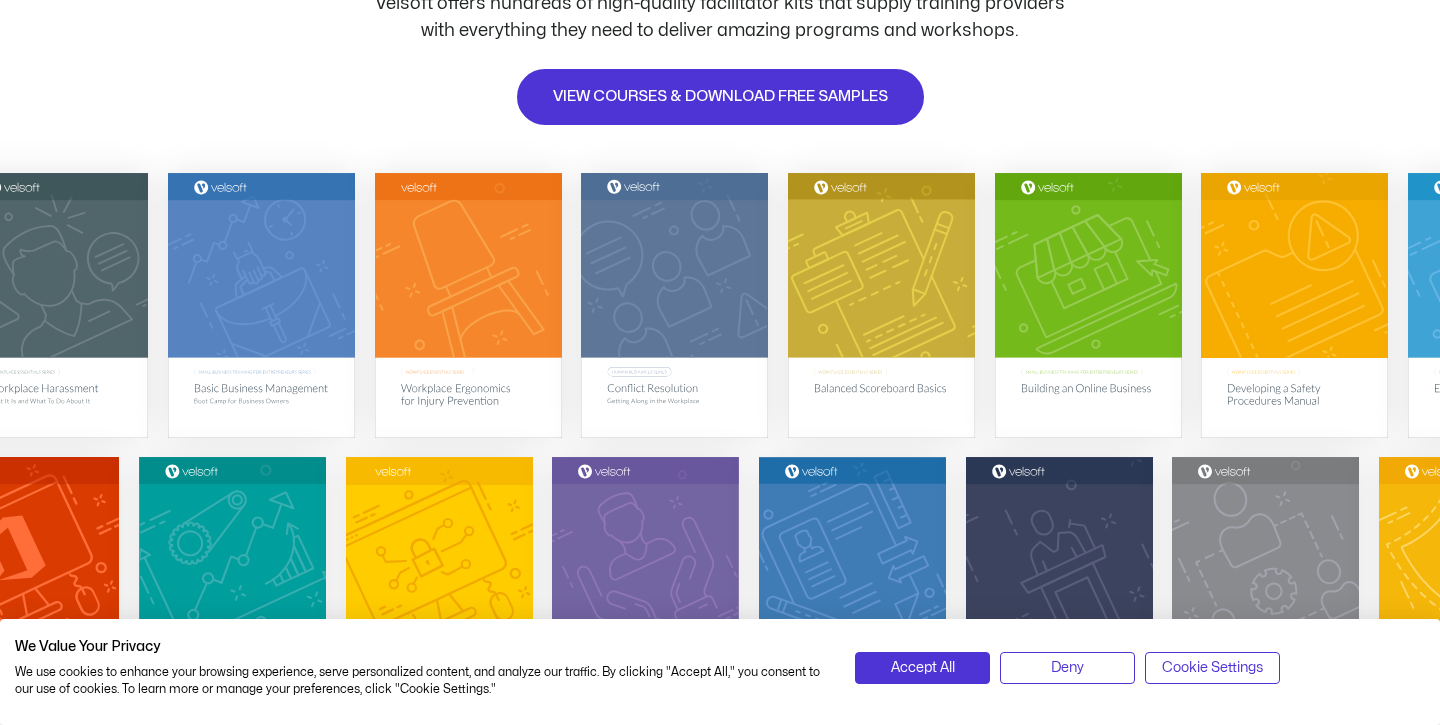 scroll, scrollTop: 312, scrollLeft: 0, axis: vertical 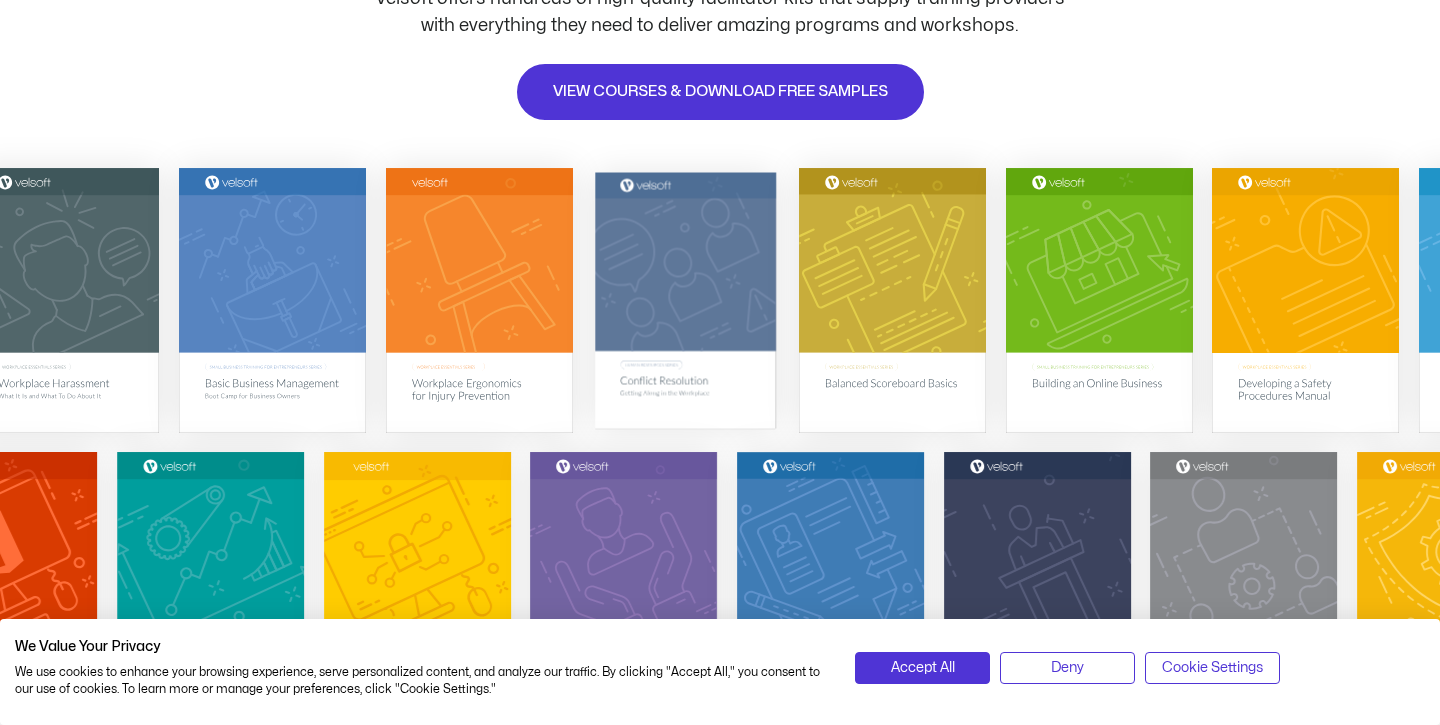 click at bounding box center (685, 299) 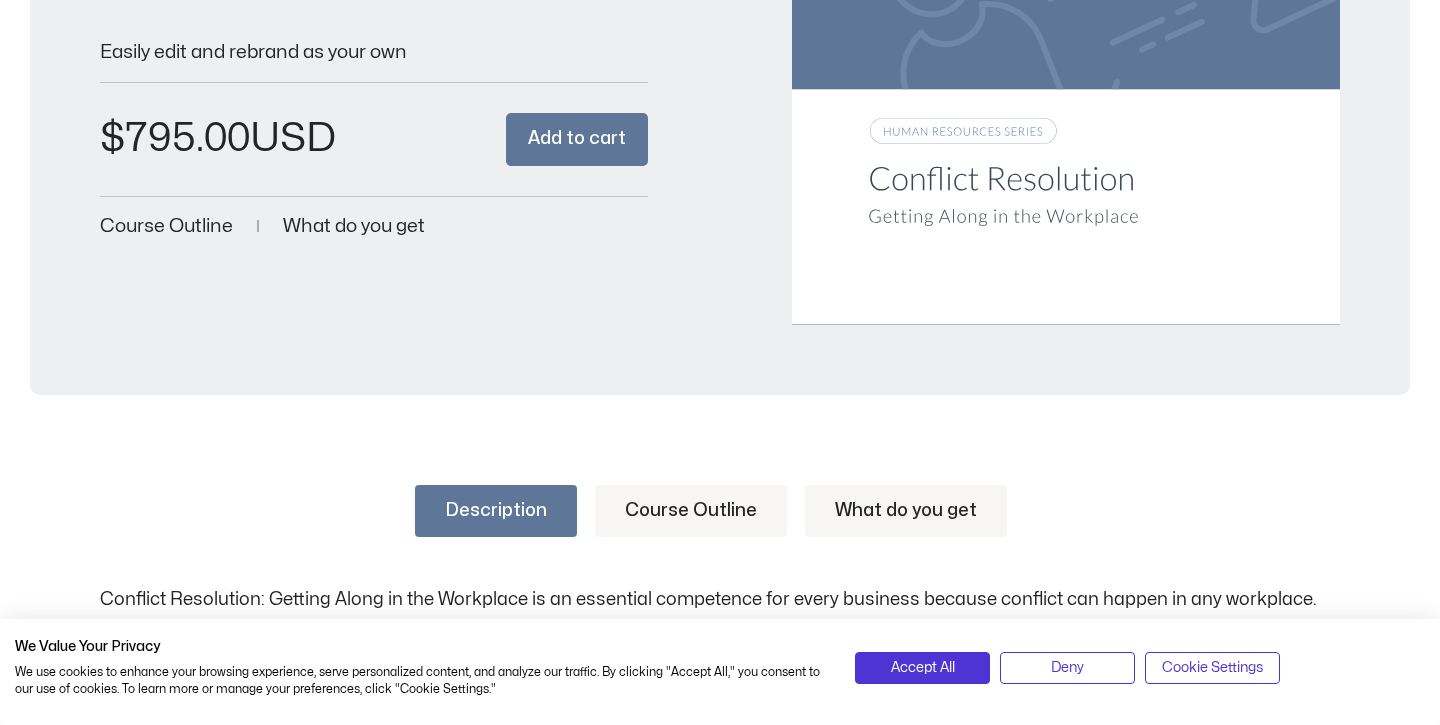 scroll, scrollTop: 619, scrollLeft: 0, axis: vertical 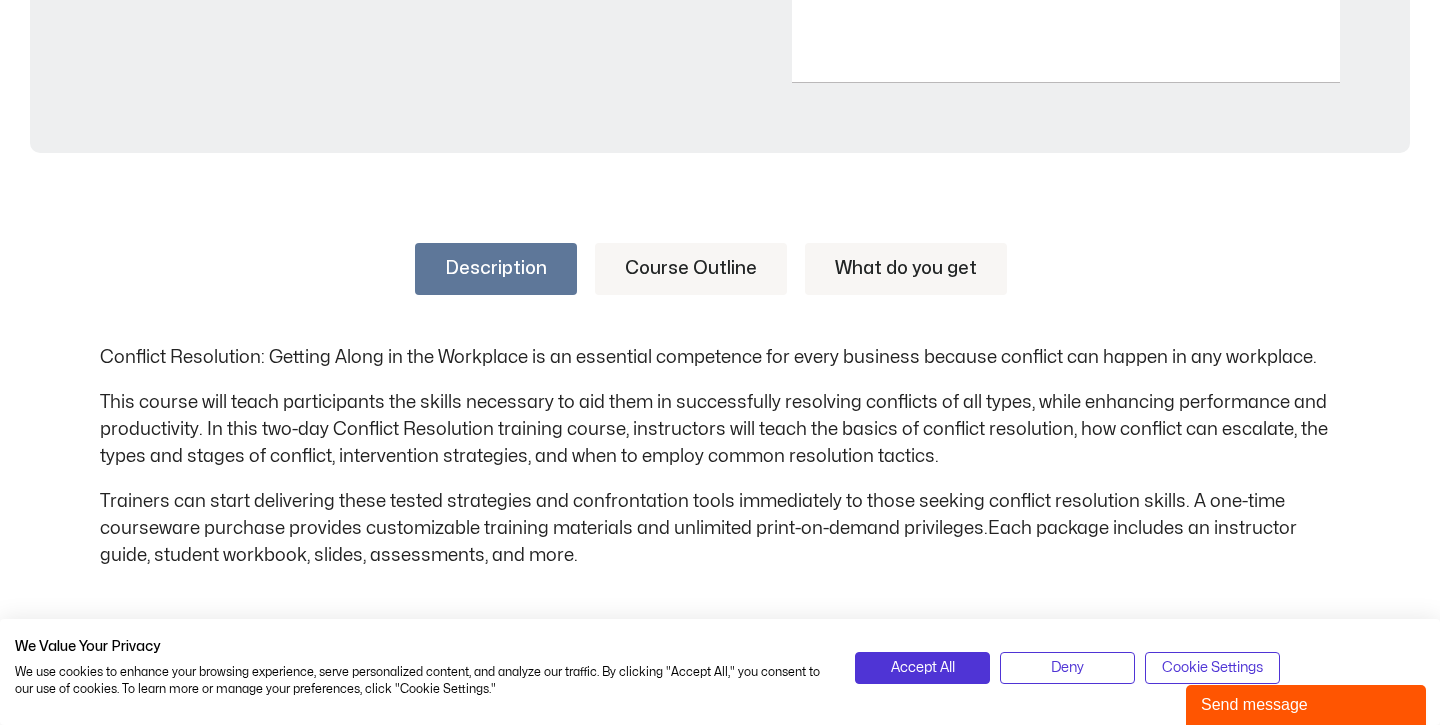 click on "Description
Course Outline
What do you get
Conflict Resolution: Getting Along in the Workplace is an essential competence for every business because conflict can happen in any workplace.
This course will teach participants the skills necessary to aid them in successfully resolving conflicts of all types, while enhancing performance and productivity. In this two-day Conflict Resolution training course, instructors will teach the basics of conflict resolution, how conflict can escalate, the types and stages of conflict, intervention strategies, and when to employ common resolution tactics.
How to Use This Guide Session One: Course Overview Session Two: Defining Conflict What is Conflict? Positives and Negatives Session Three: Types of Conflict Session Four: Open Conflict vs. Hidden Conflict My Window" at bounding box center (720, 595) 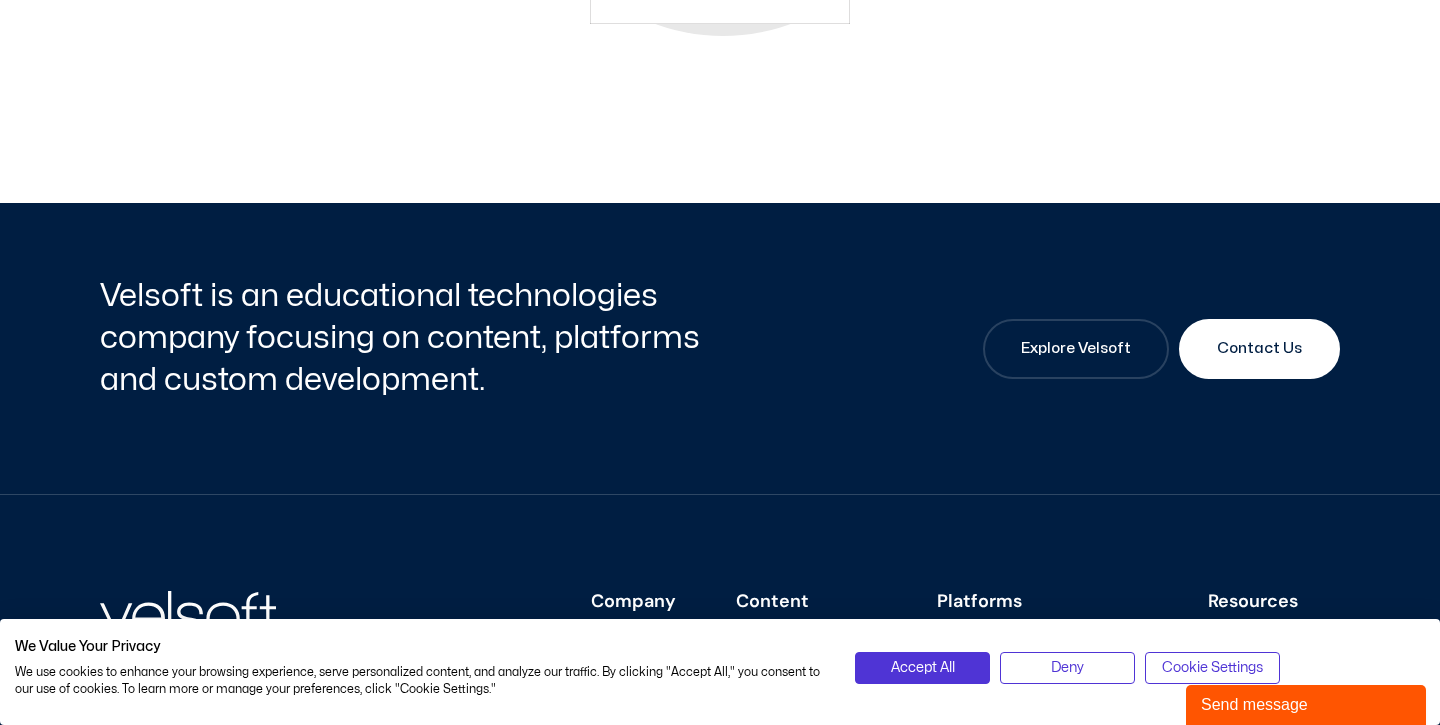 scroll, scrollTop: 3316, scrollLeft: 0, axis: vertical 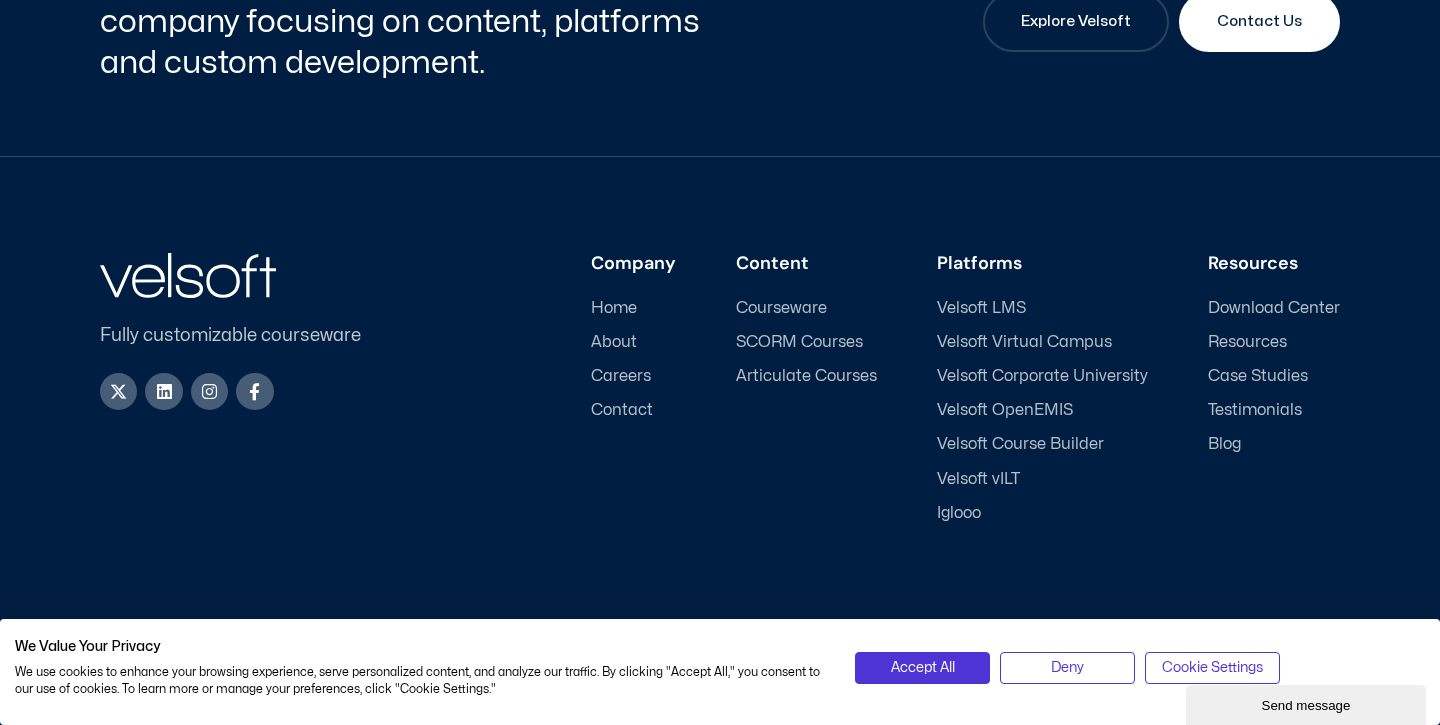 click on "Home
About
Careers
Contact" at bounding box center [633, 360] 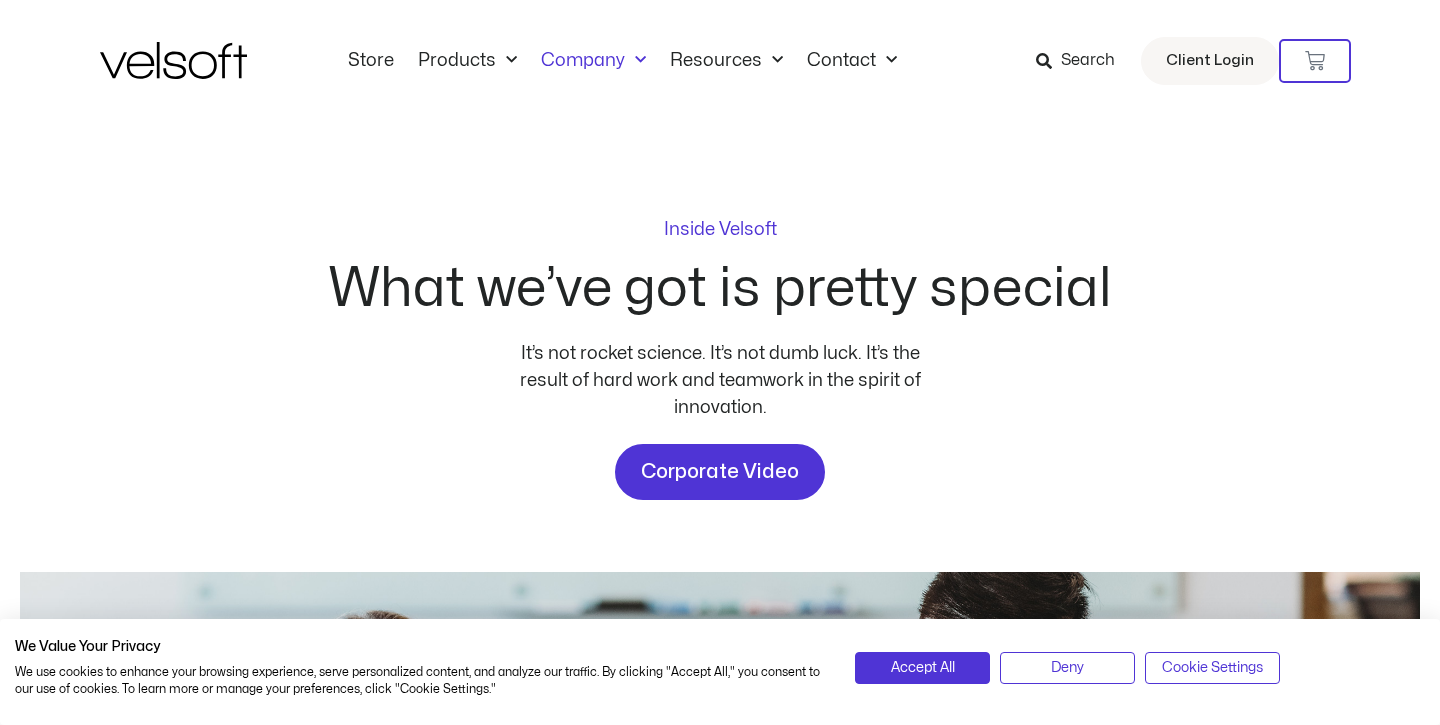 scroll, scrollTop: 41, scrollLeft: 0, axis: vertical 